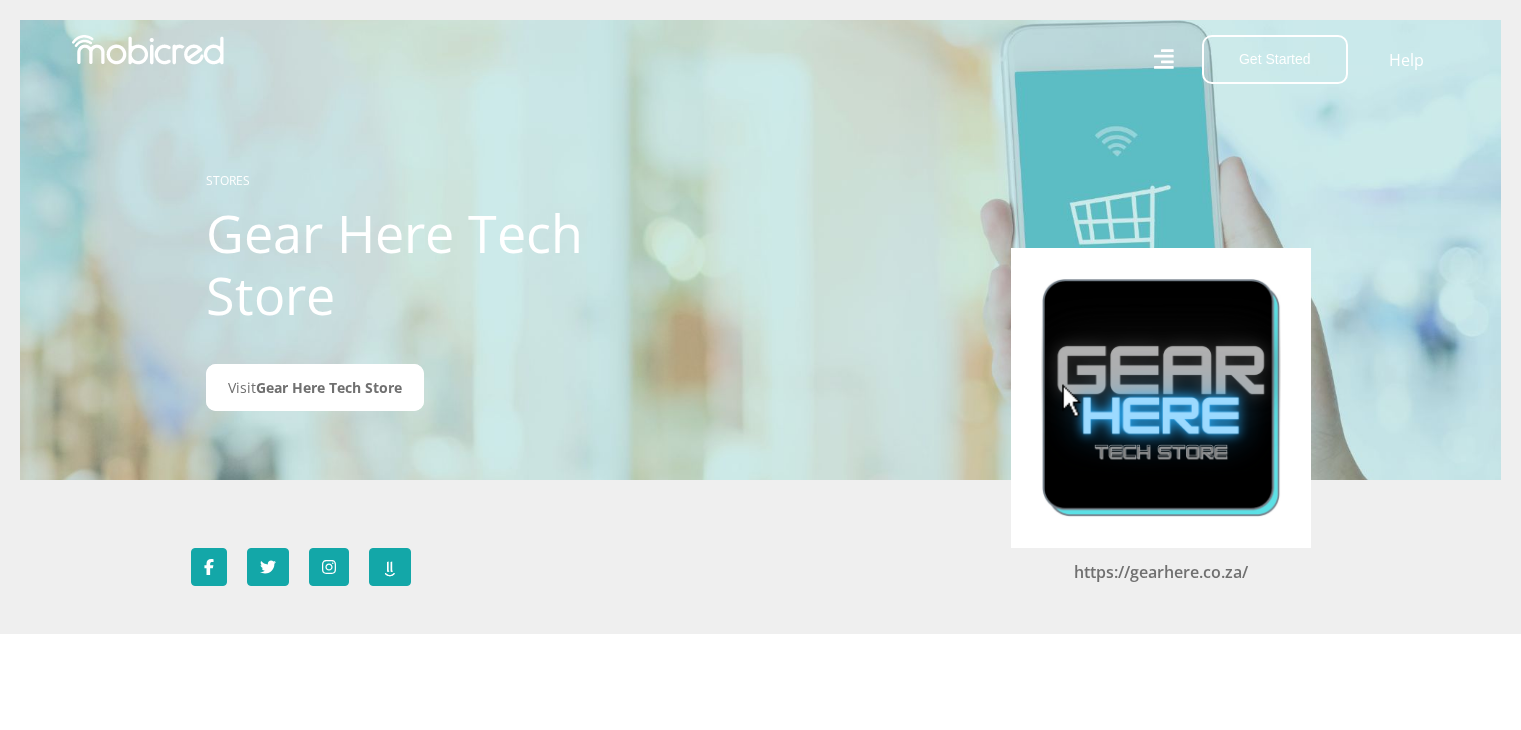 scroll, scrollTop: 0, scrollLeft: 0, axis: both 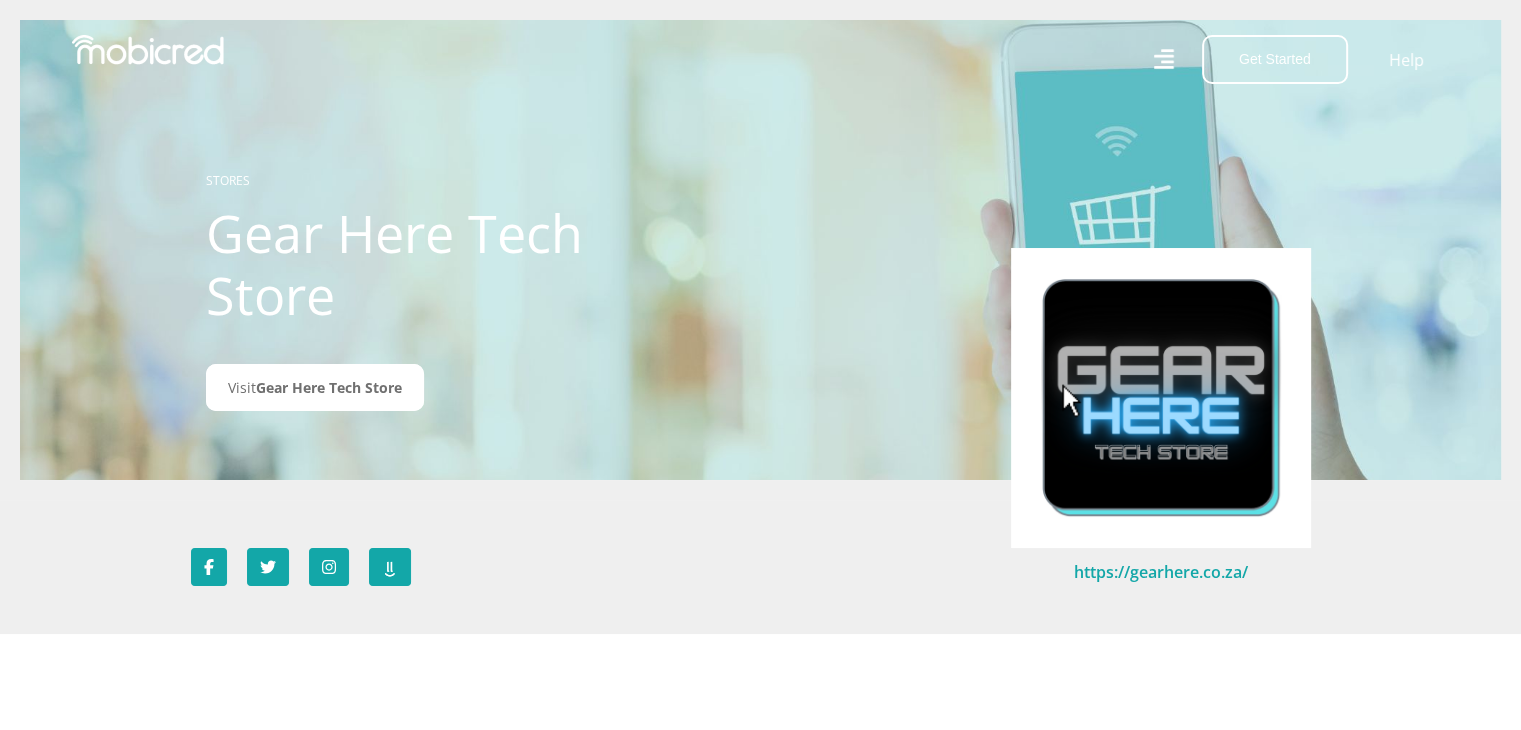 click on "https://gearhere.co.za/" at bounding box center (1161, 572) 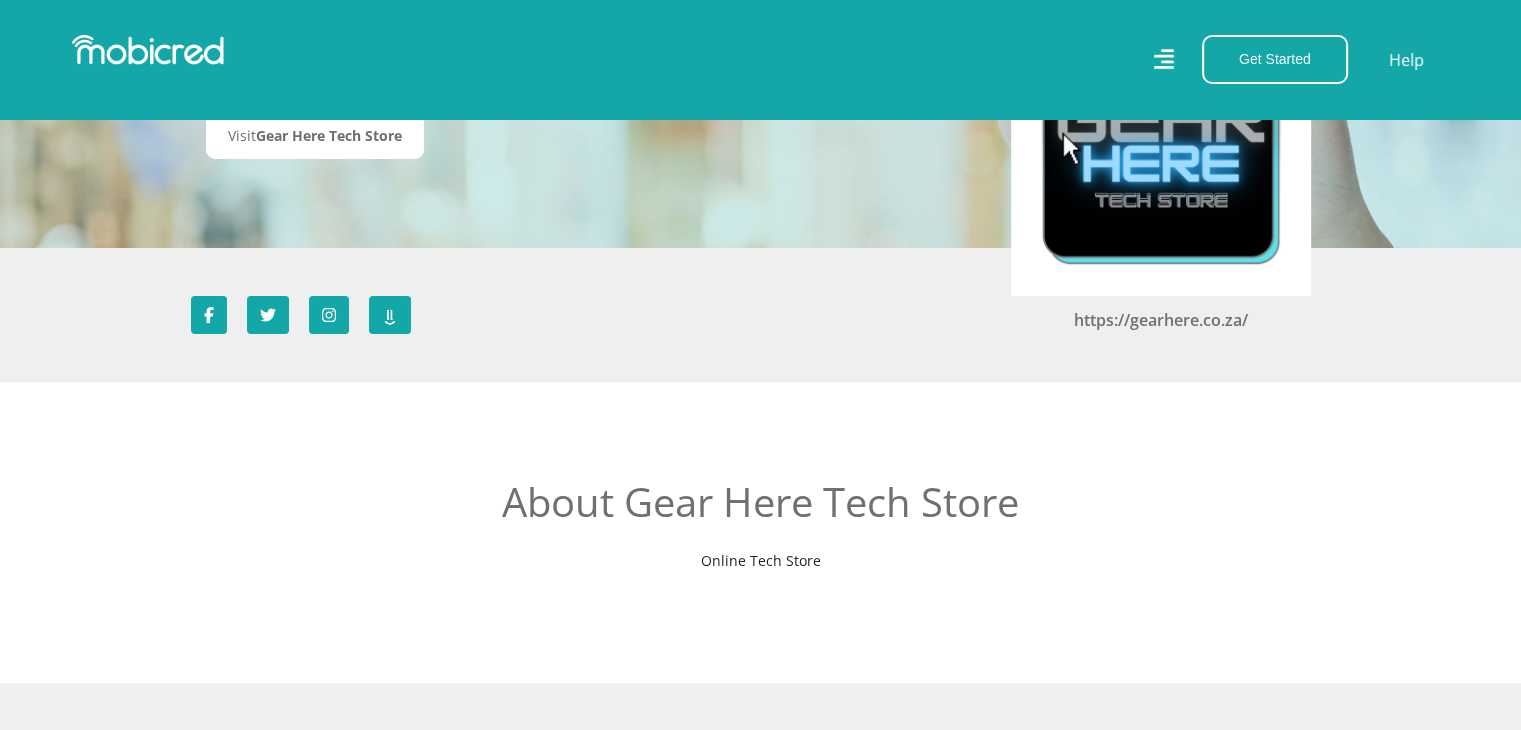 scroll, scrollTop: 0, scrollLeft: 0, axis: both 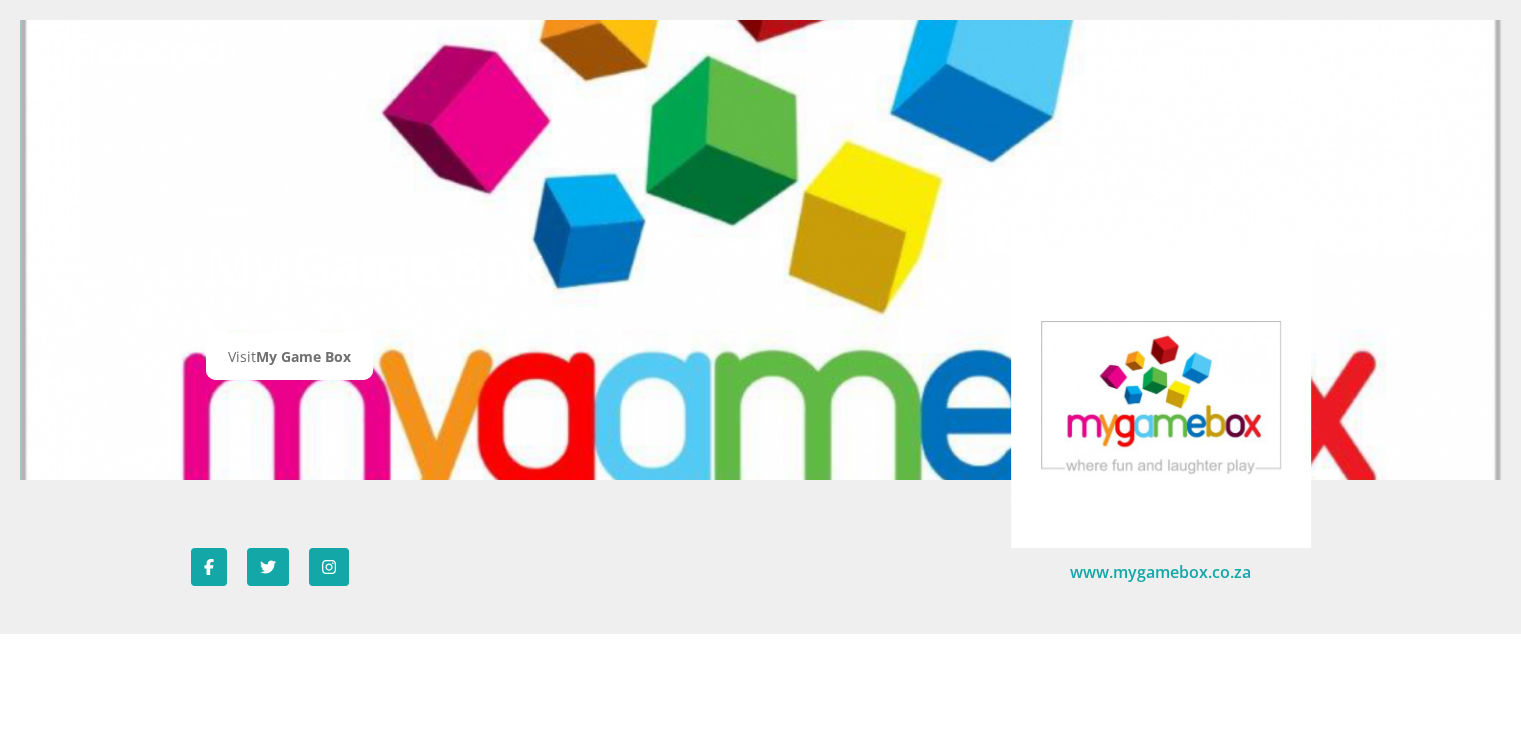 click on "www.mygamebox.co.za" at bounding box center [1160, 572] 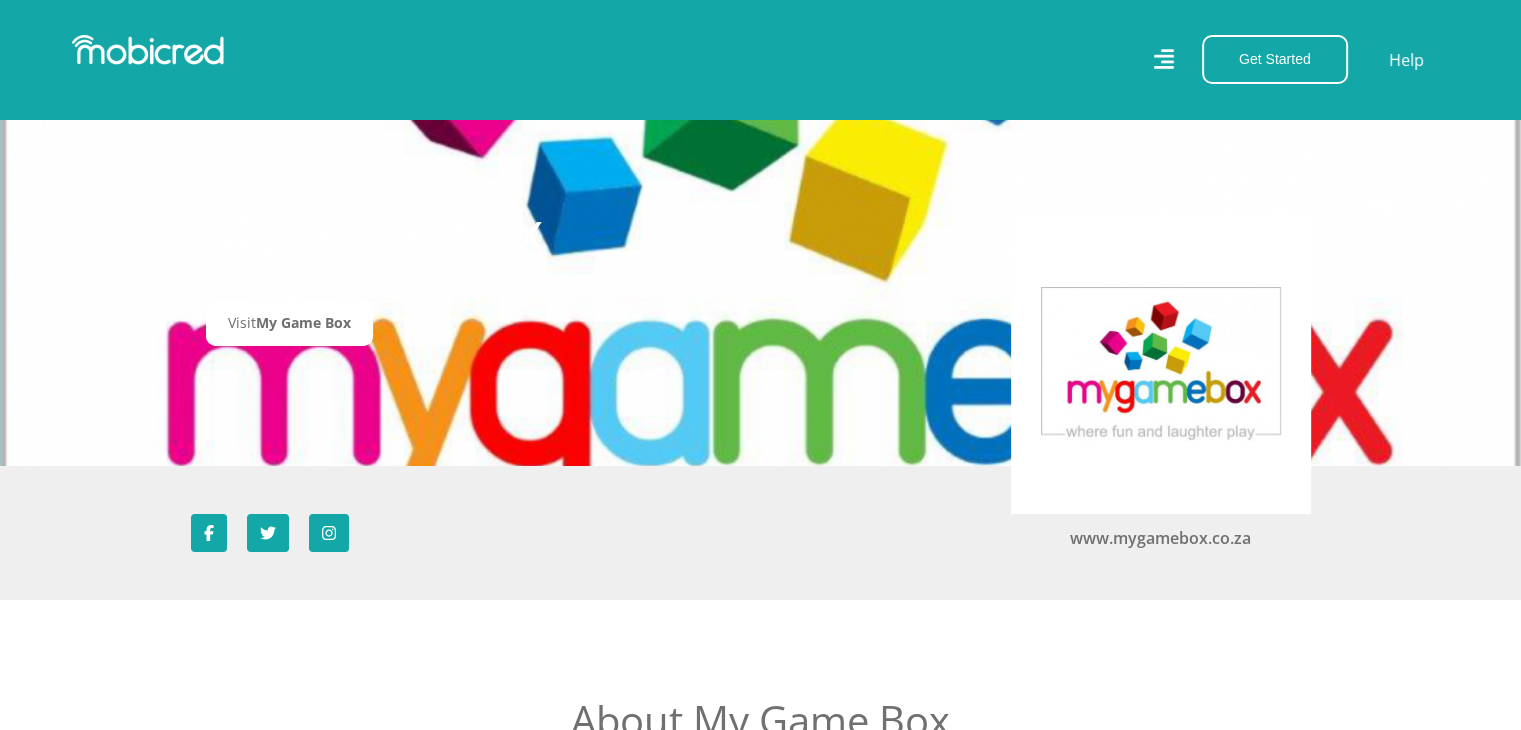 scroll, scrollTop: 0, scrollLeft: 0, axis: both 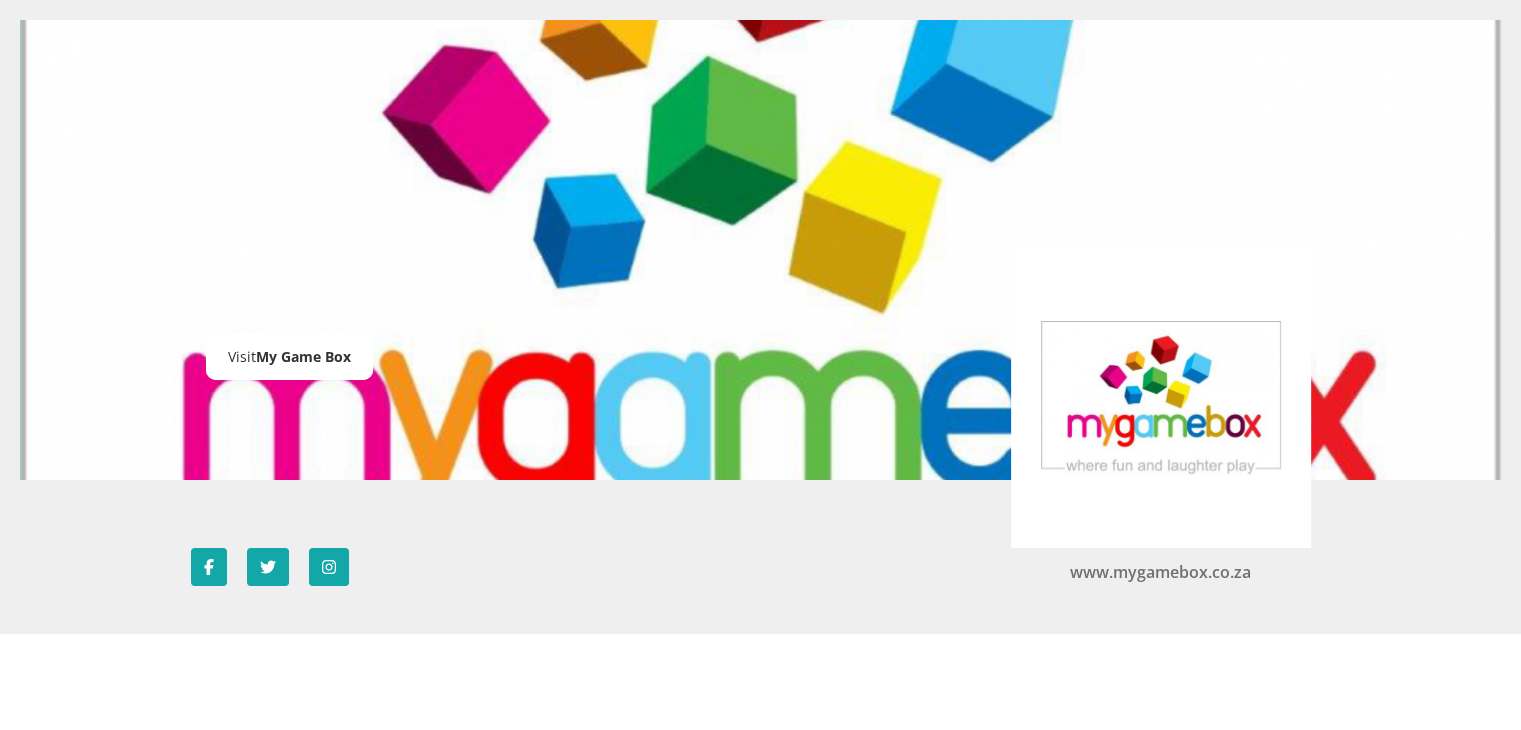 click on "My Game Box" at bounding box center (303, 356) 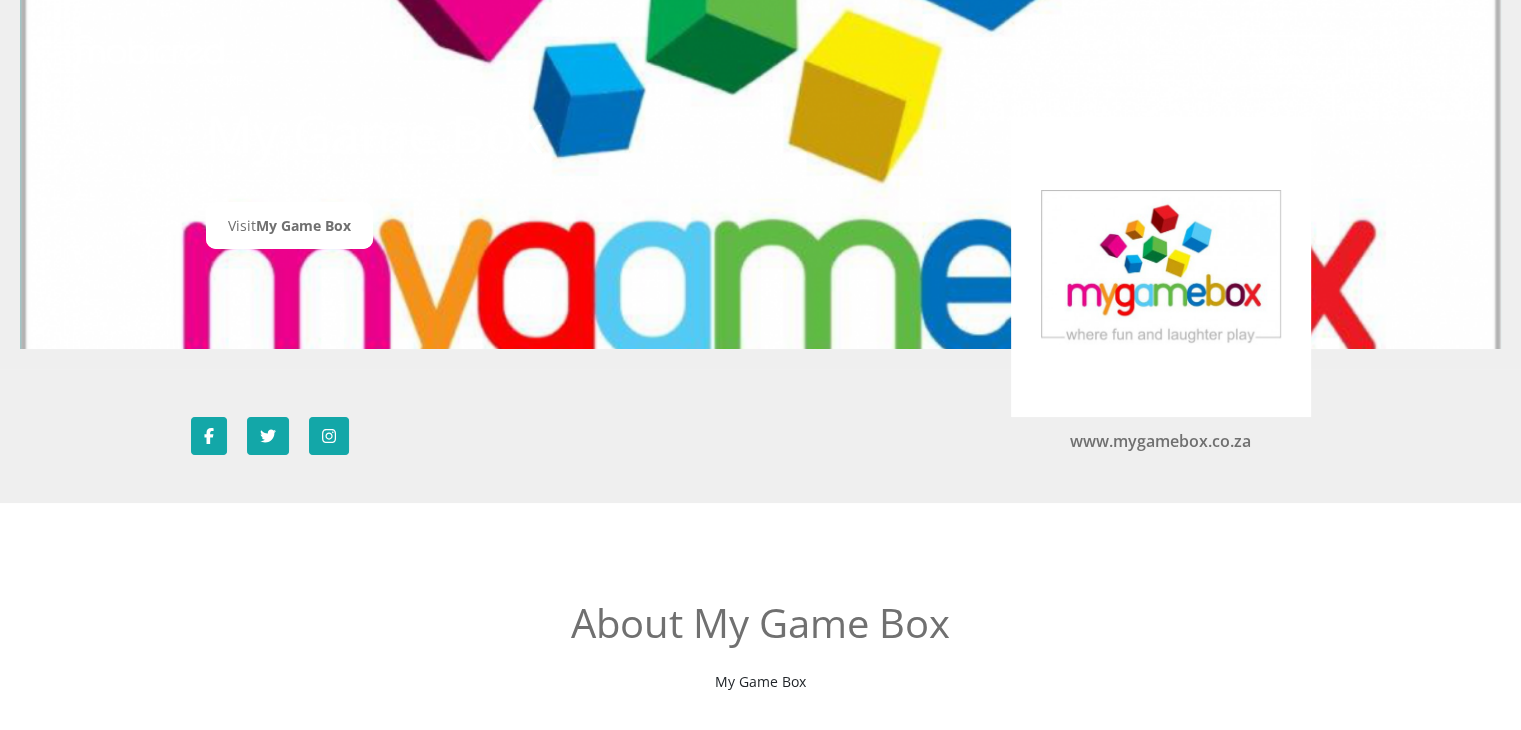 scroll, scrollTop: 200, scrollLeft: 0, axis: vertical 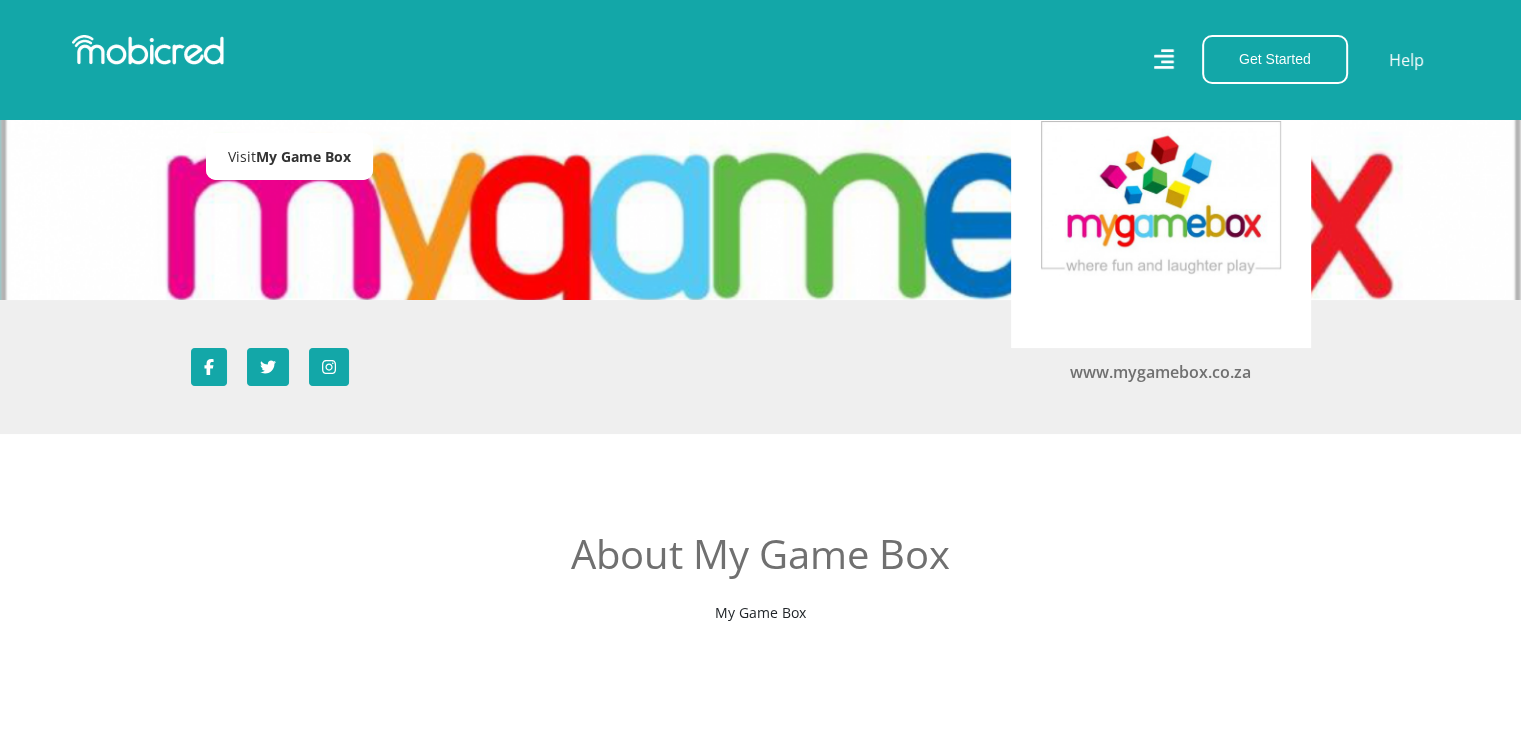 click on "My Game Box" at bounding box center [303, 156] 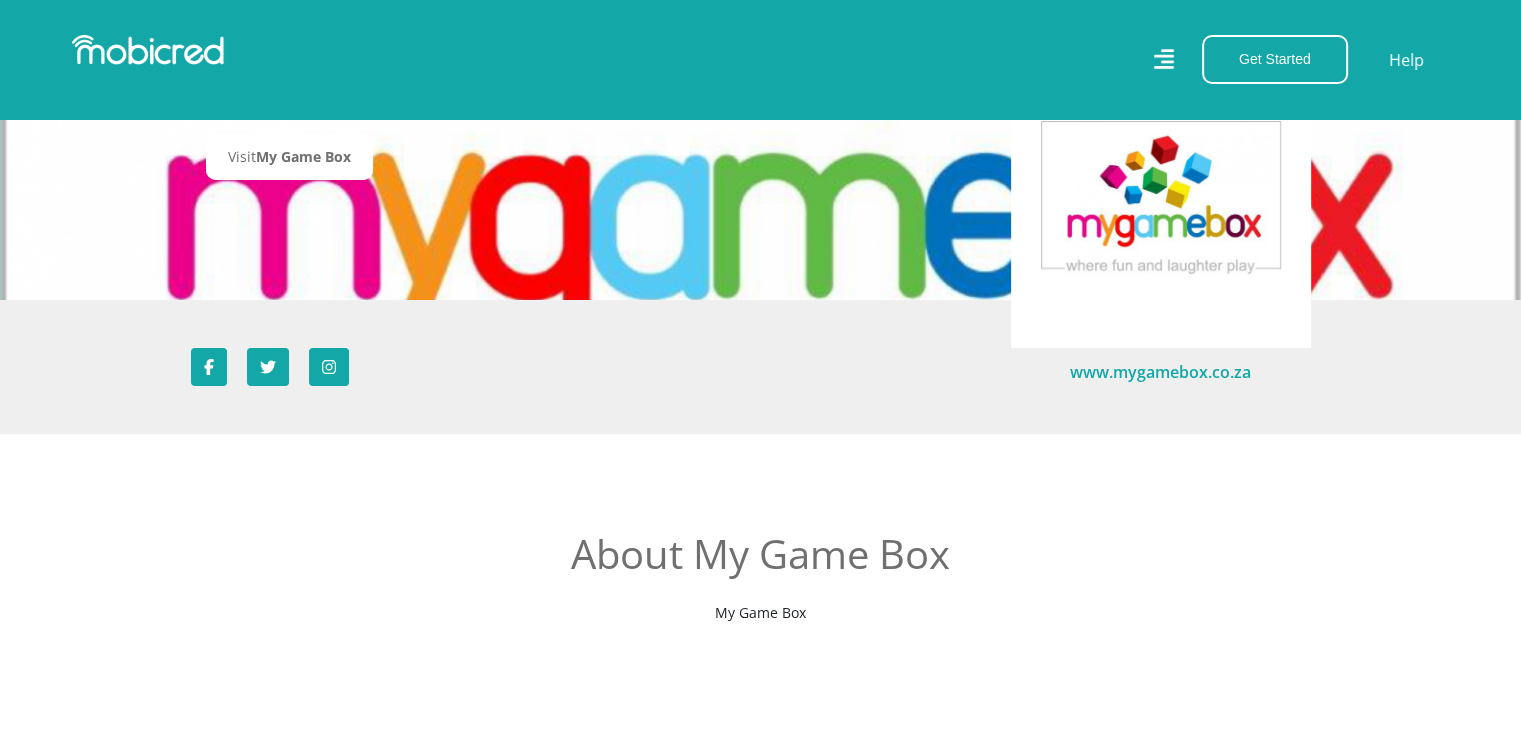 click on "www.mygamebox.co.za" at bounding box center (1160, 372) 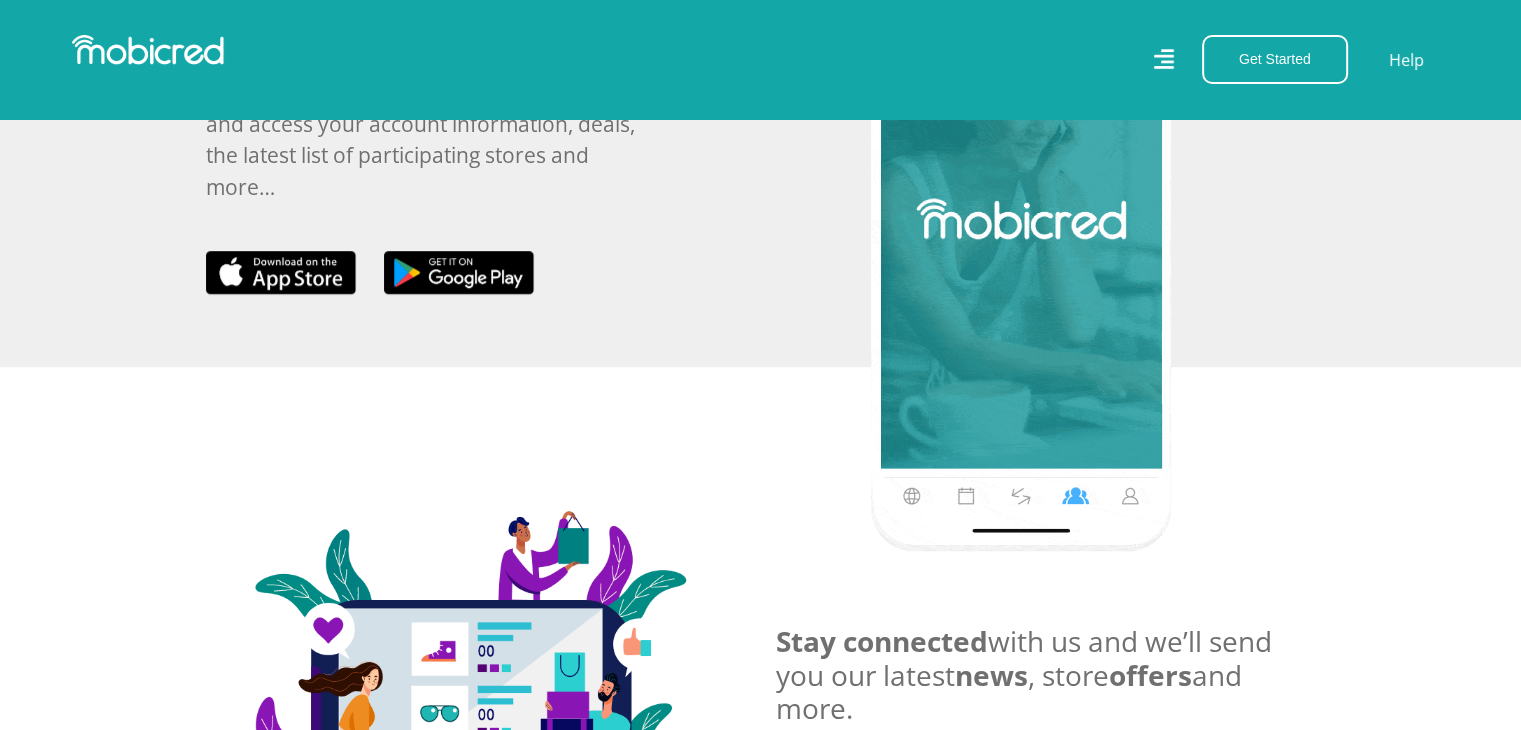 scroll, scrollTop: 1300, scrollLeft: 0, axis: vertical 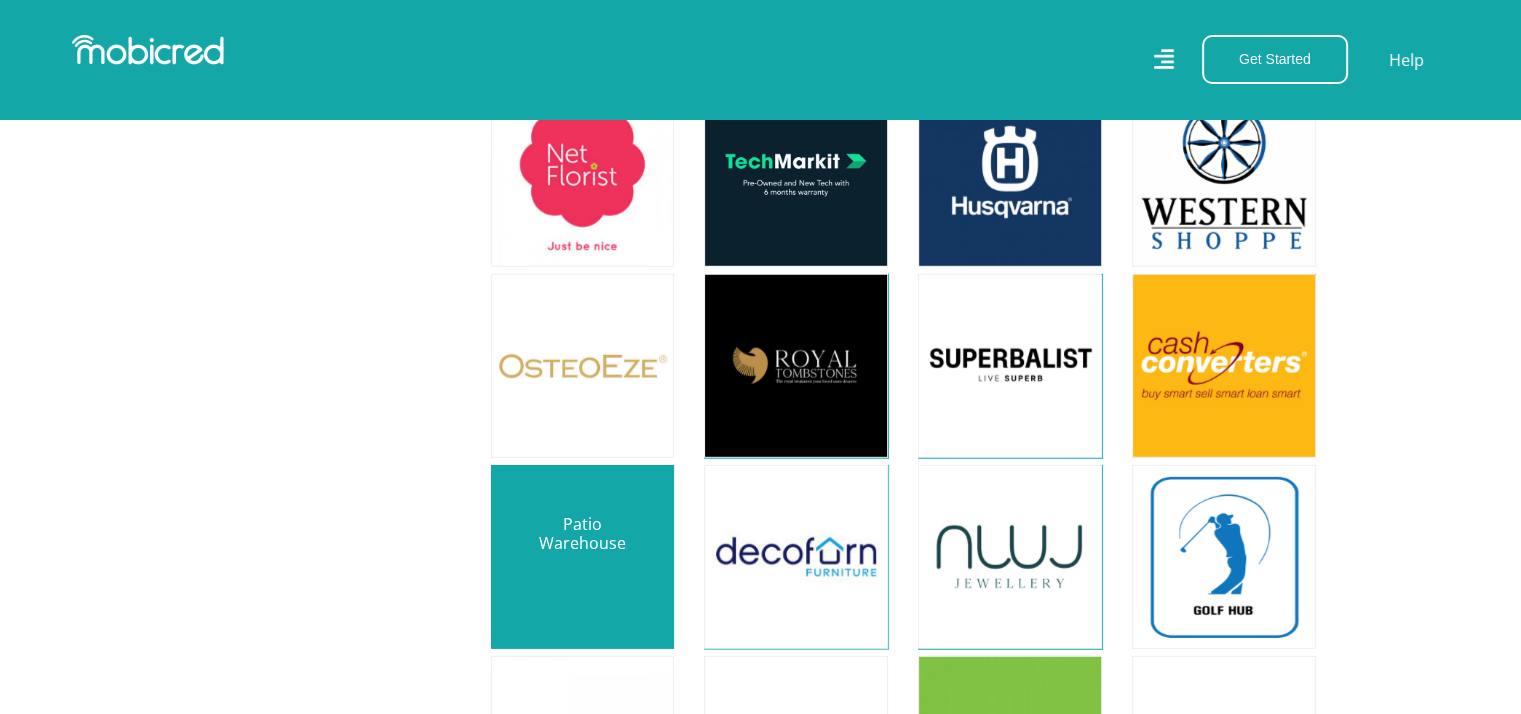 click at bounding box center (583, 557) 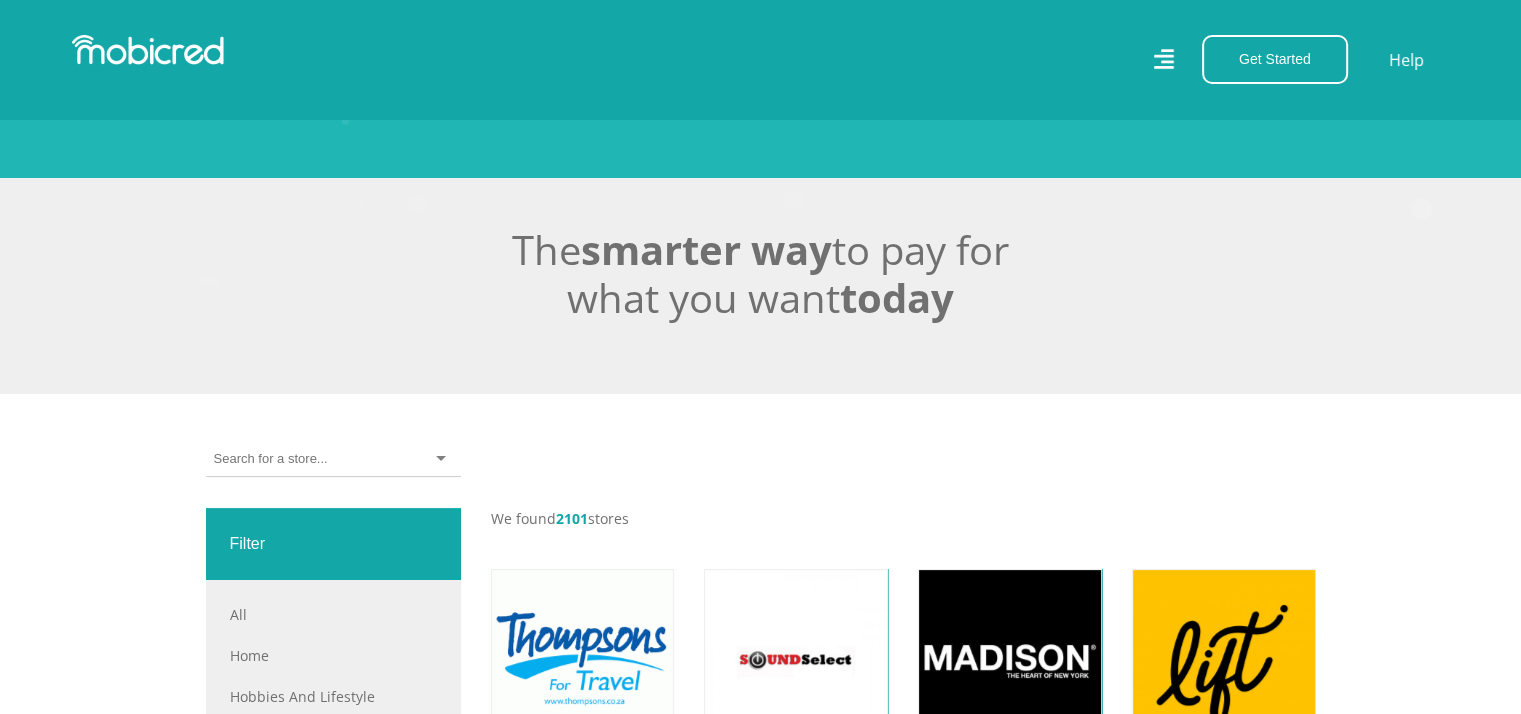 scroll, scrollTop: 500, scrollLeft: 0, axis: vertical 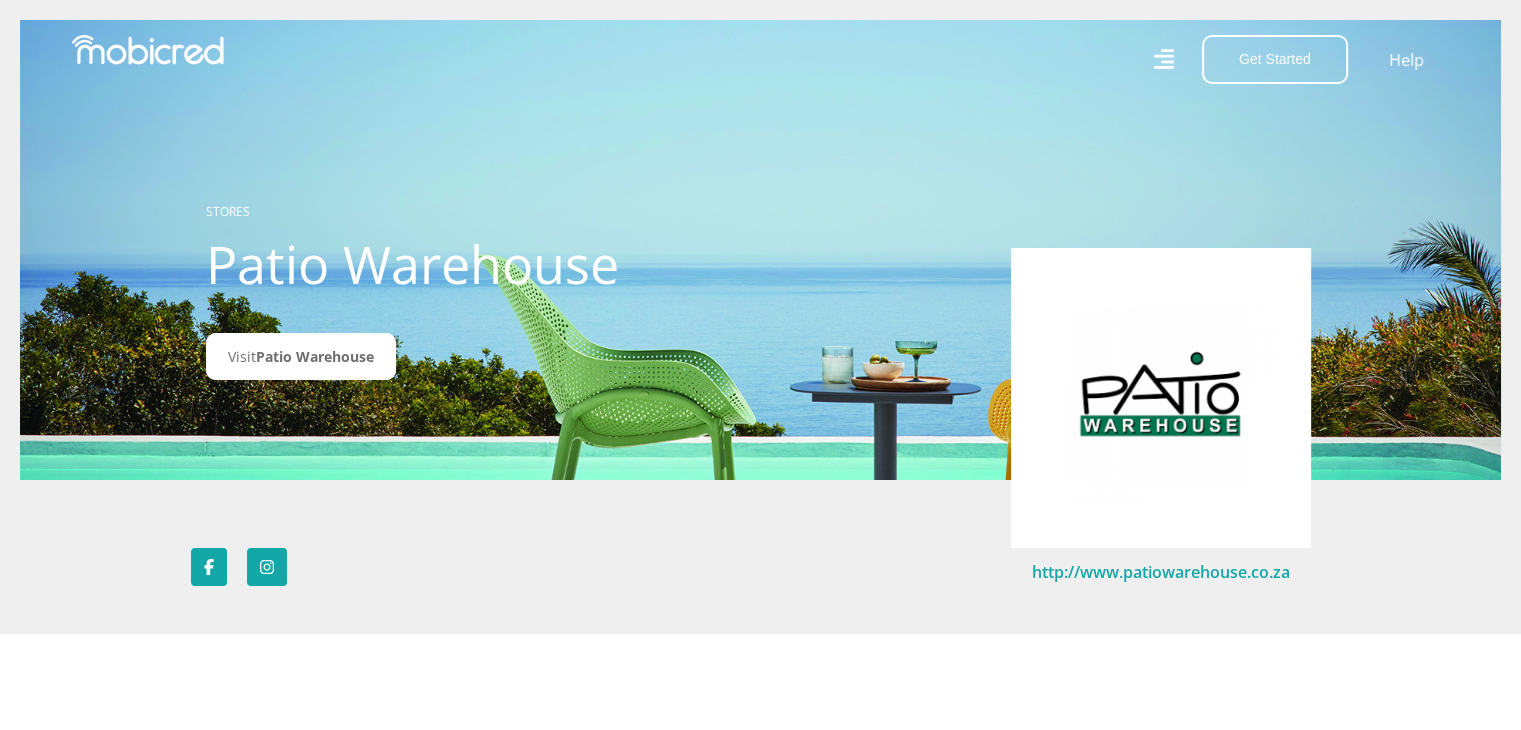 click on "http://www.patiowarehouse.co.za" at bounding box center (1161, 572) 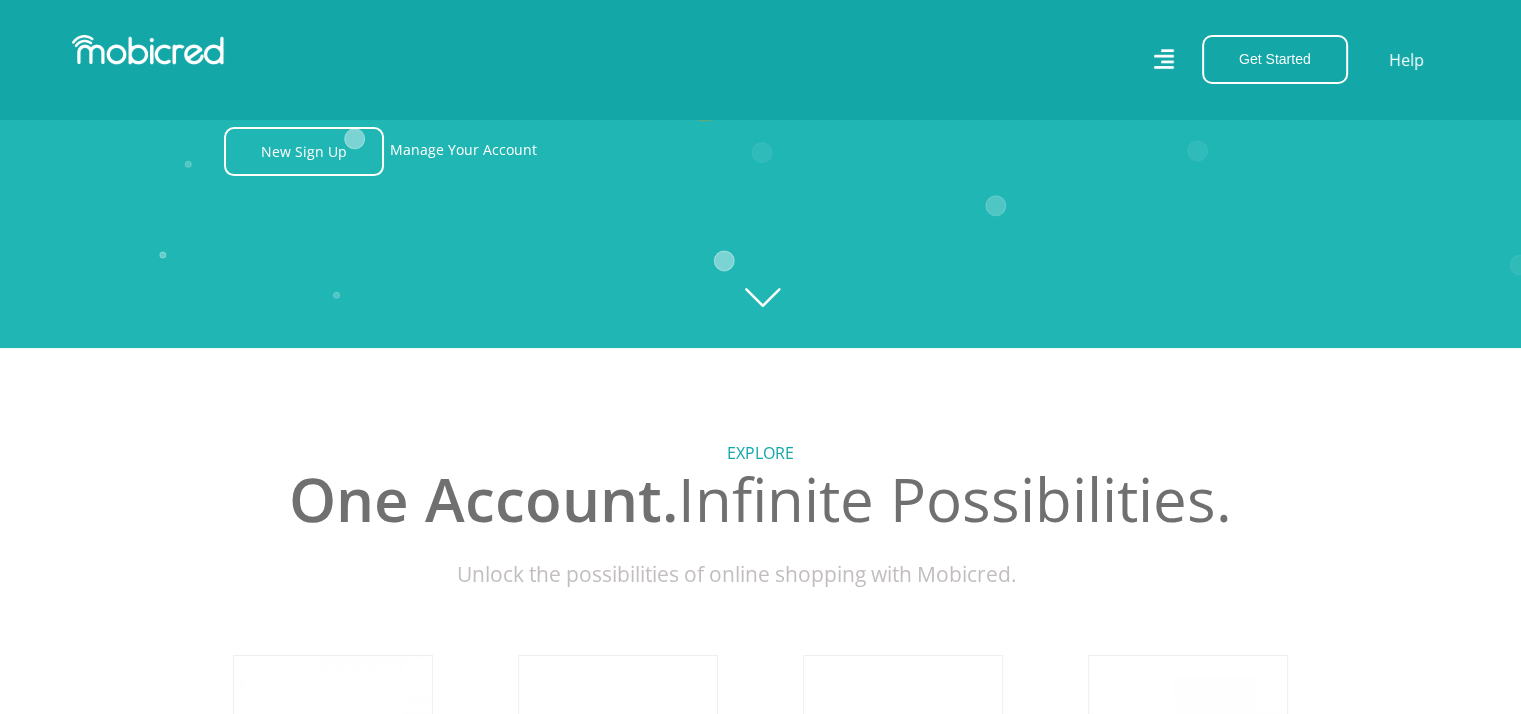 scroll, scrollTop: 100, scrollLeft: 0, axis: vertical 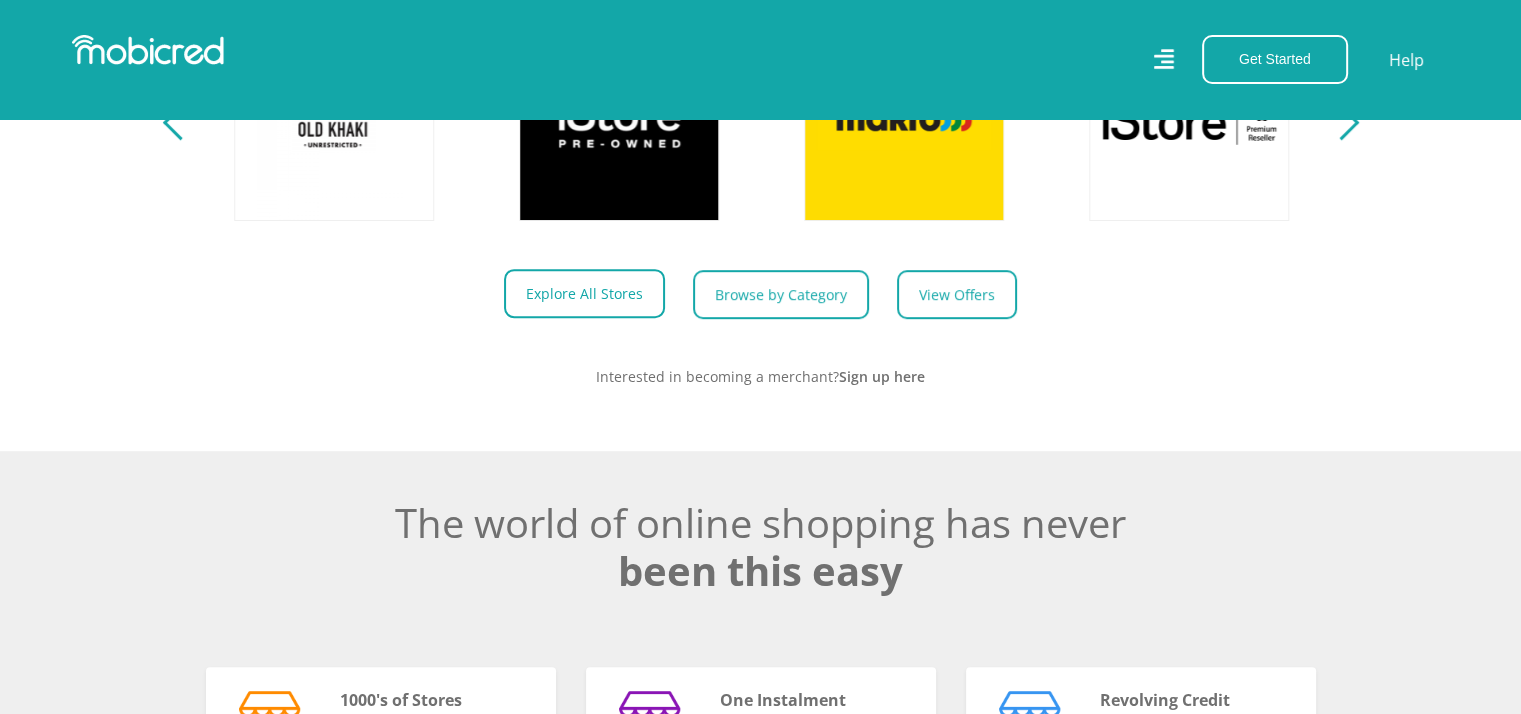 click on "Explore All Stores" at bounding box center (584, 293) 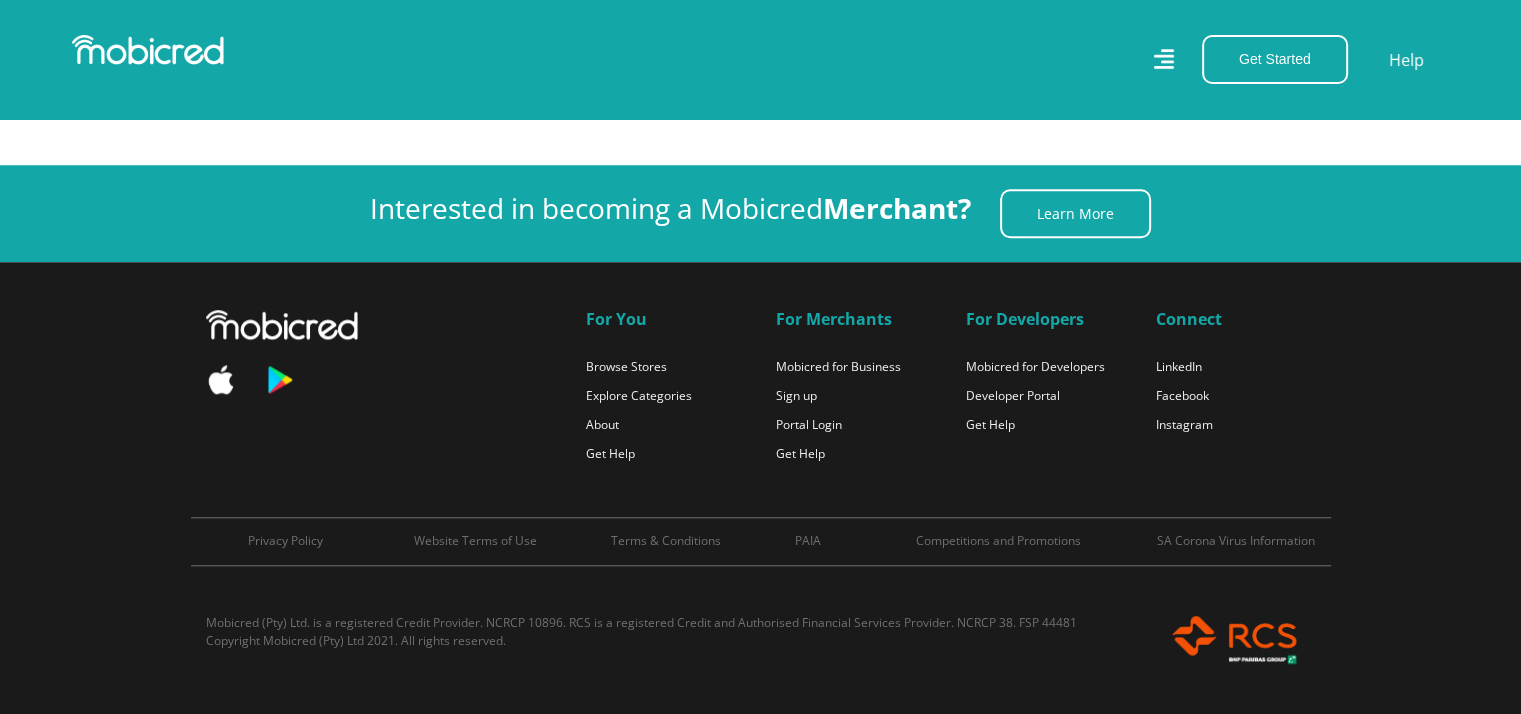 scroll, scrollTop: 11800, scrollLeft: 0, axis: vertical 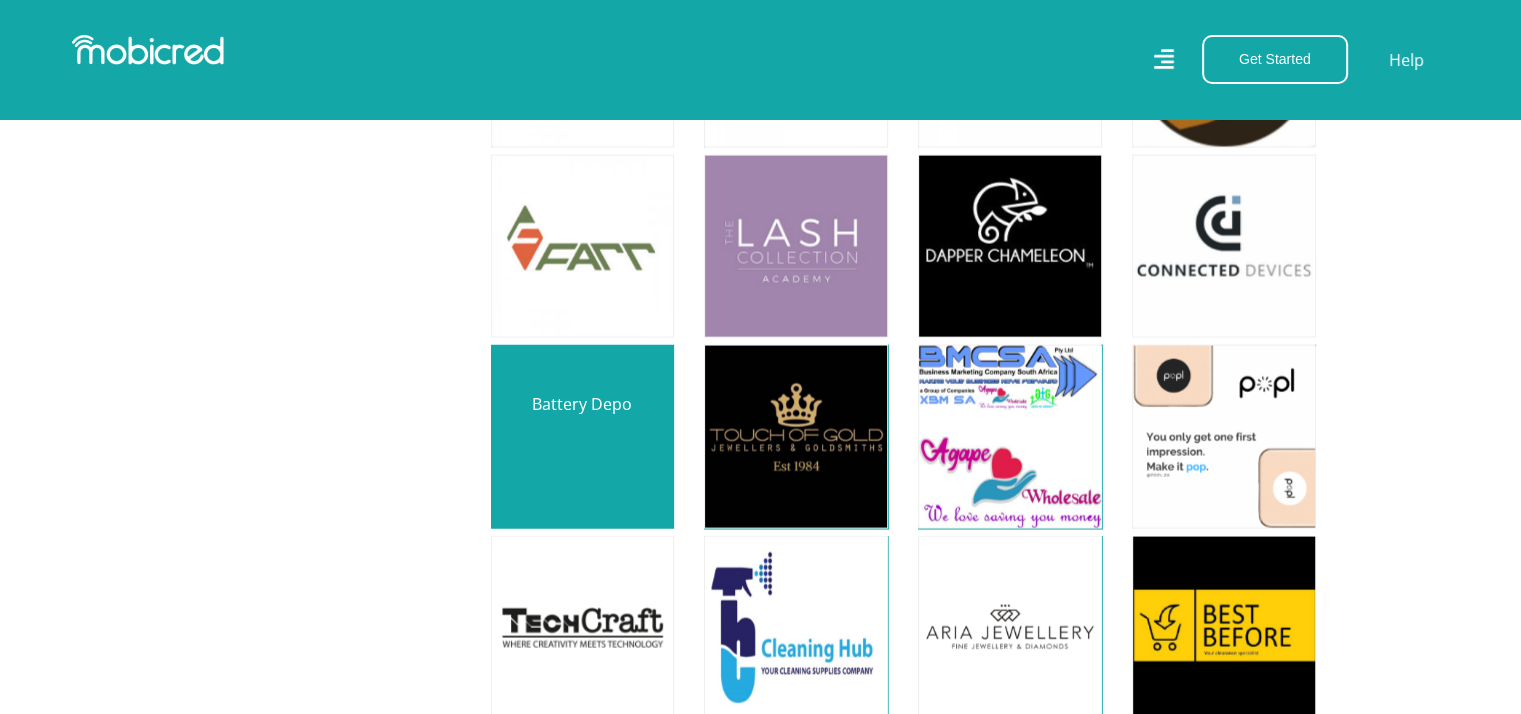 click at bounding box center [583, 437] 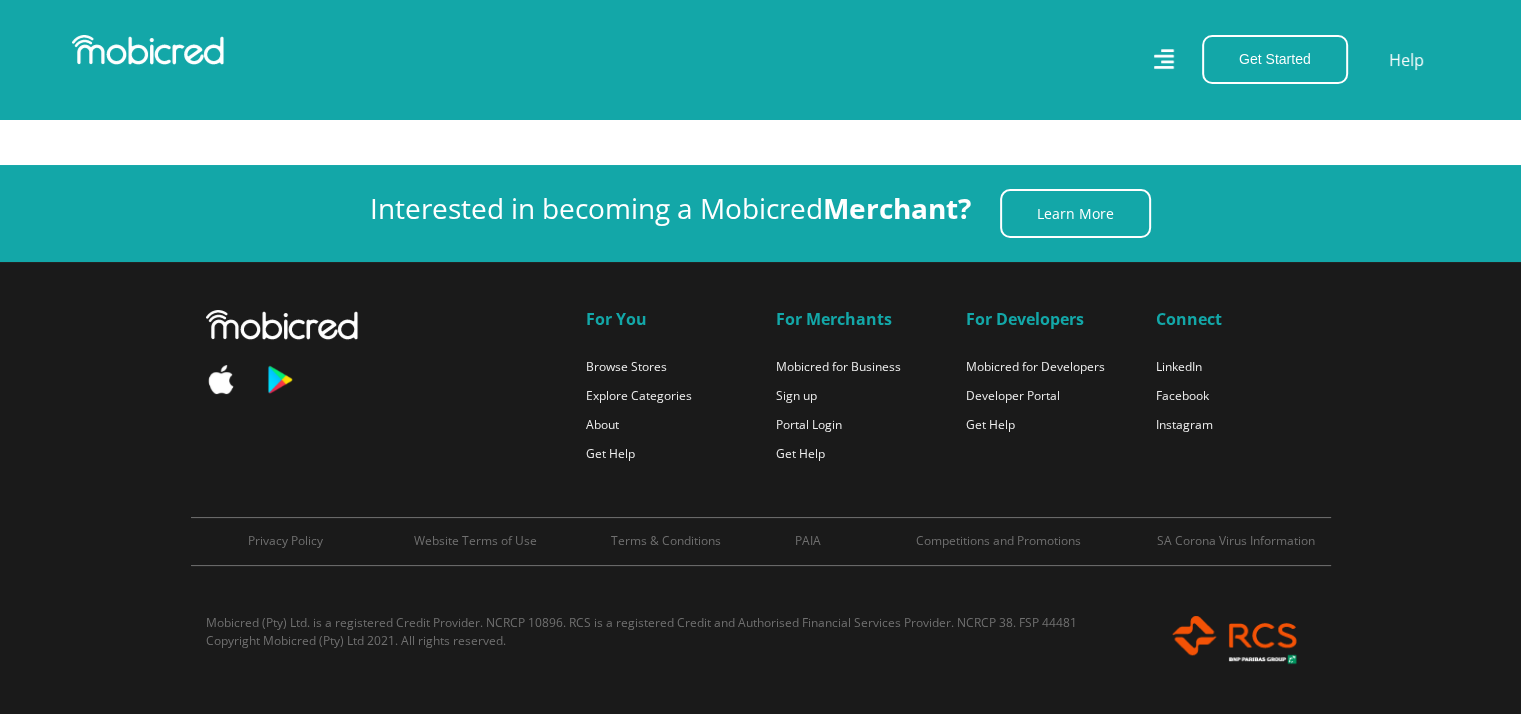 scroll, scrollTop: 17100, scrollLeft: 0, axis: vertical 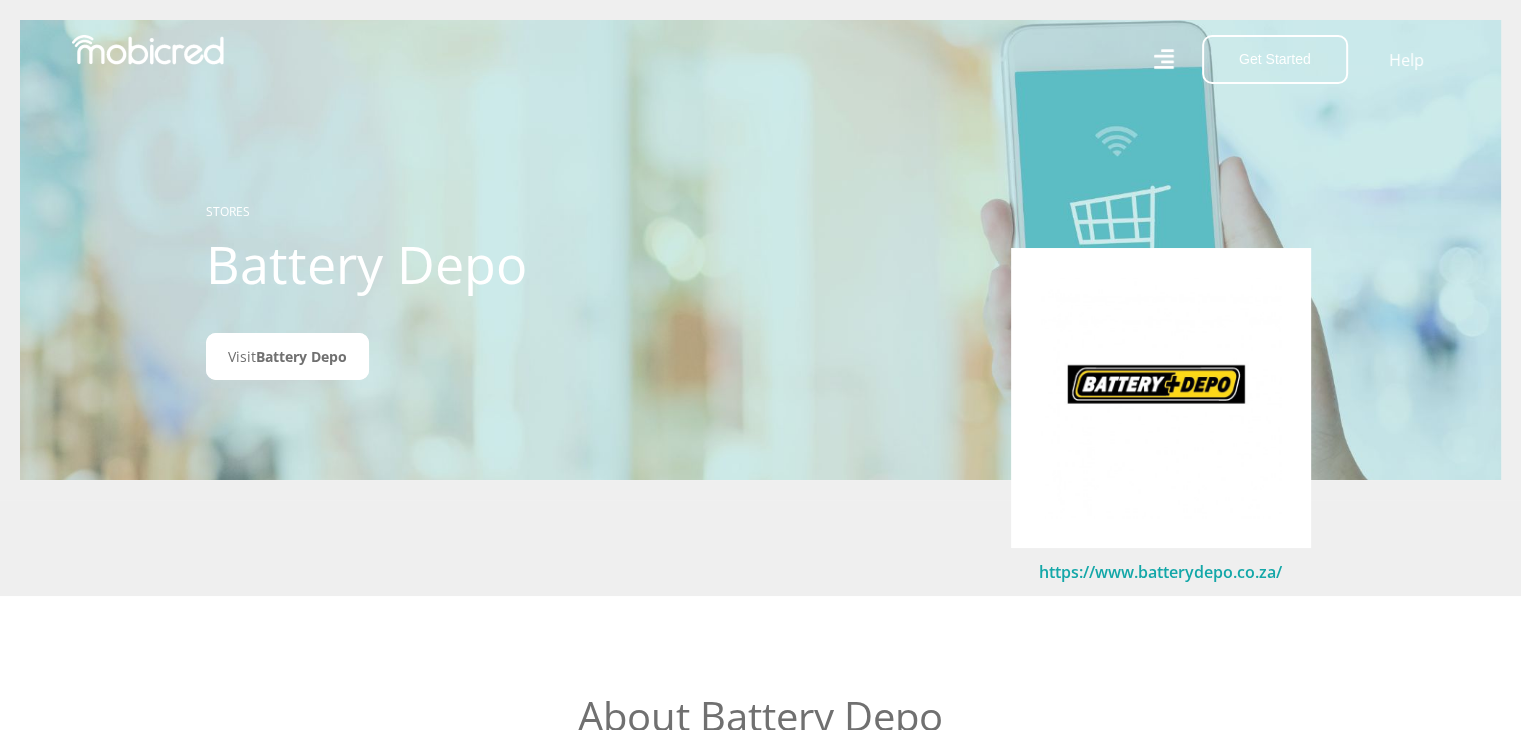click on "https://www.batterydepo.co.za/" at bounding box center (1160, 572) 